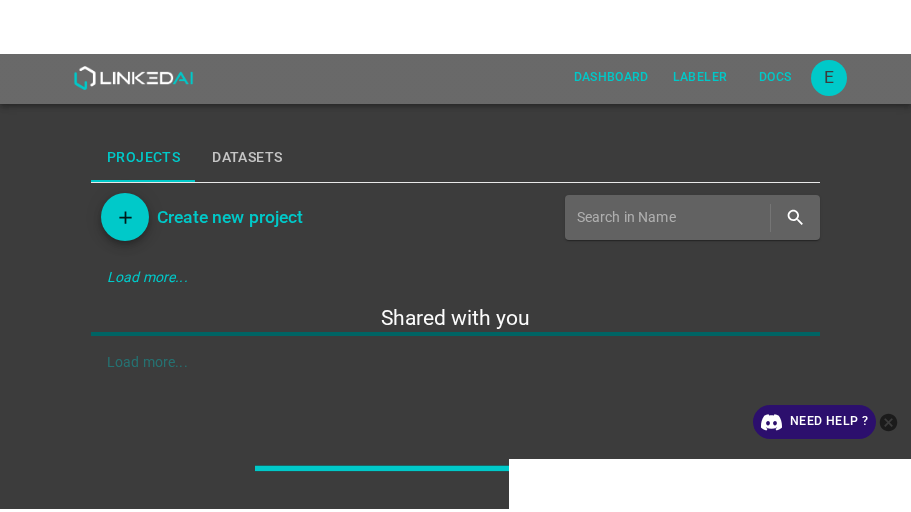scroll, scrollTop: 0, scrollLeft: 0, axis: both 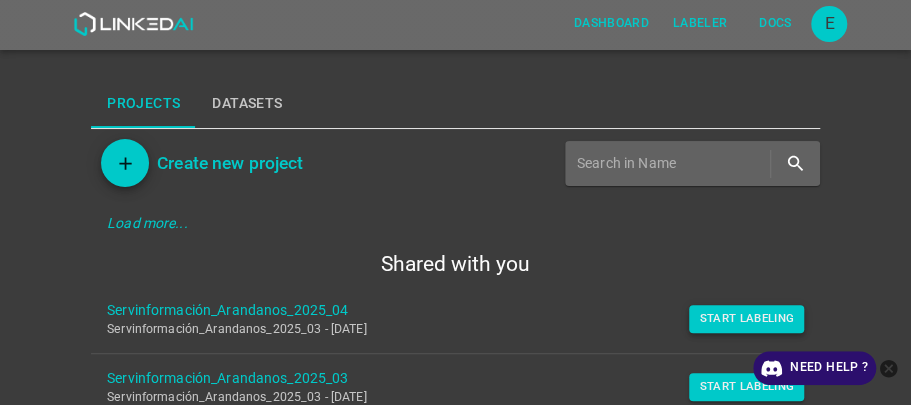 click on "Start Labeling" at bounding box center (746, 319) 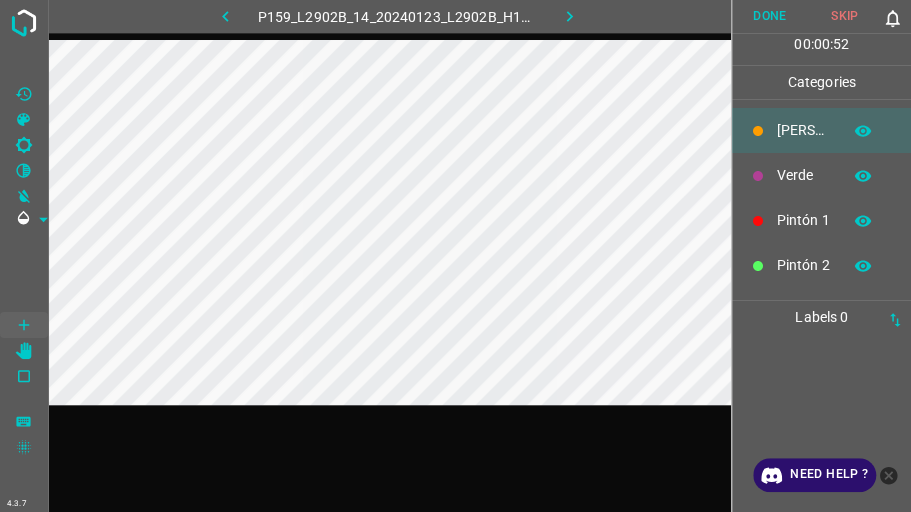 click 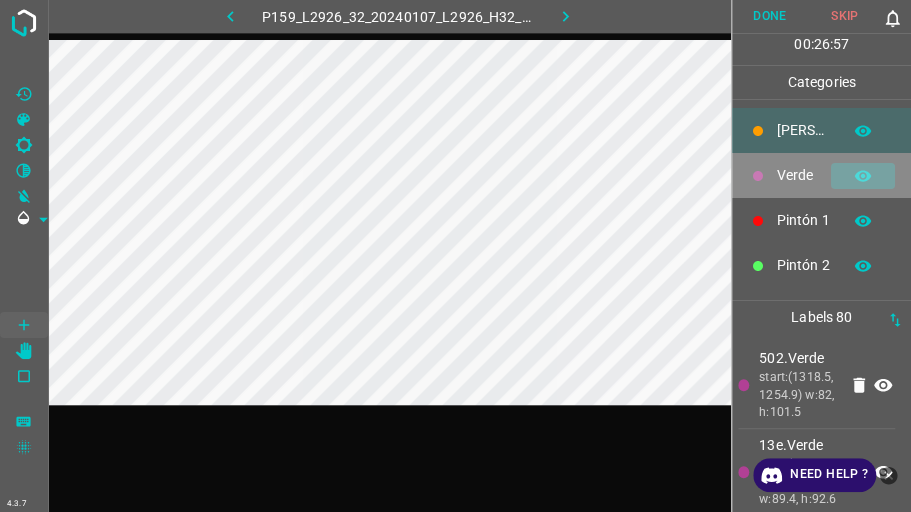 click at bounding box center (863, 176) 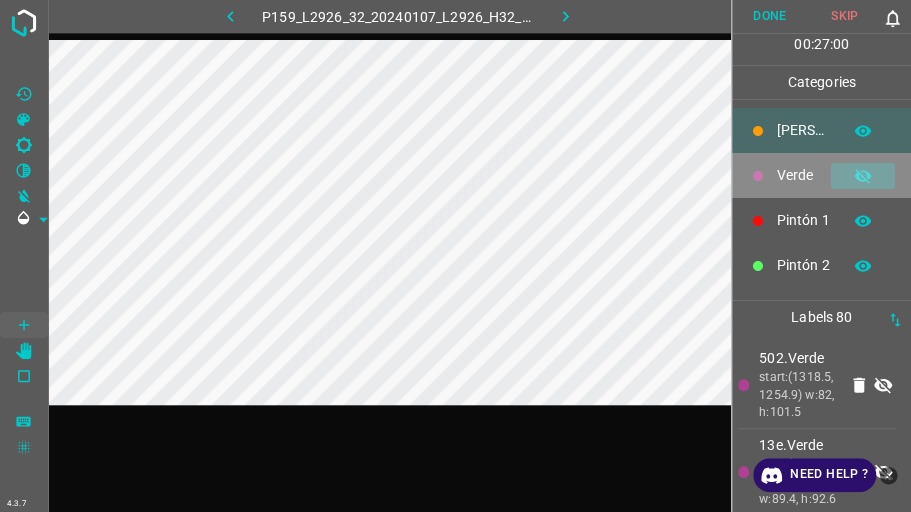 click 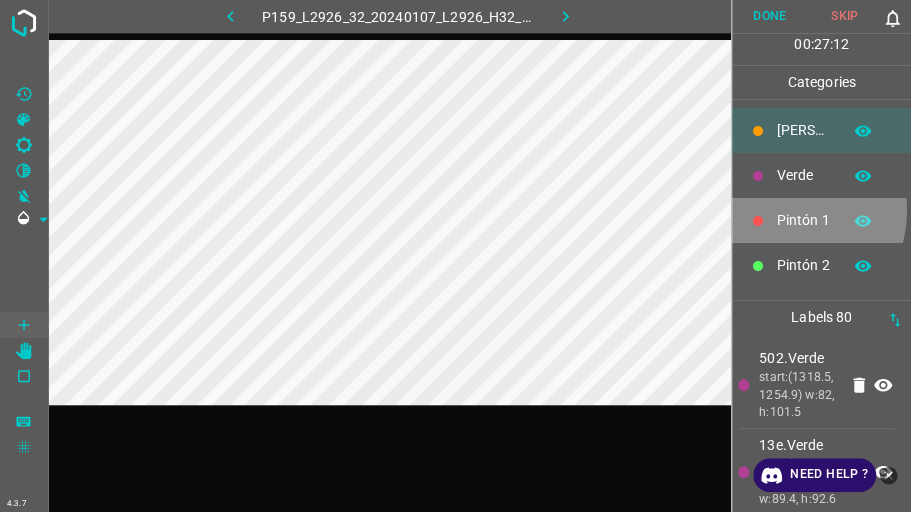 click on "Pintón 1" at bounding box center [804, 220] 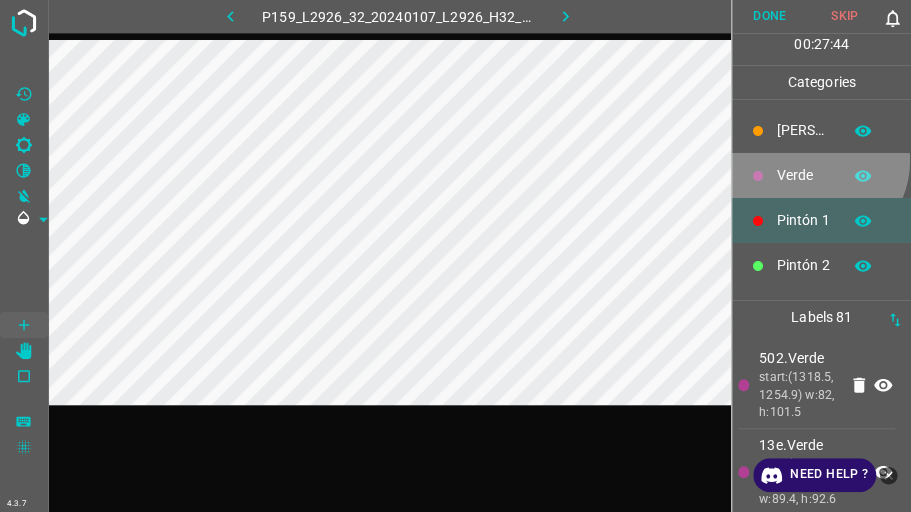 click on "Verde" at bounding box center [821, 175] 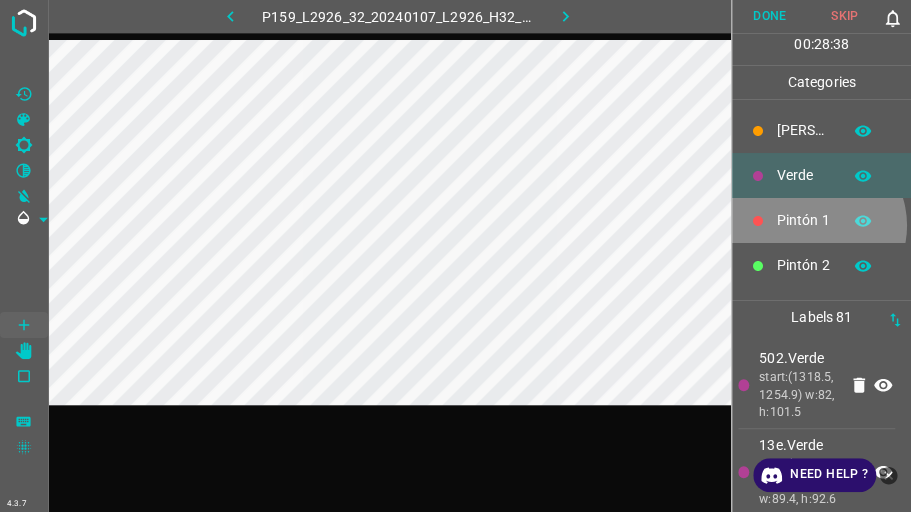 click on "Pintón 1" at bounding box center [804, 220] 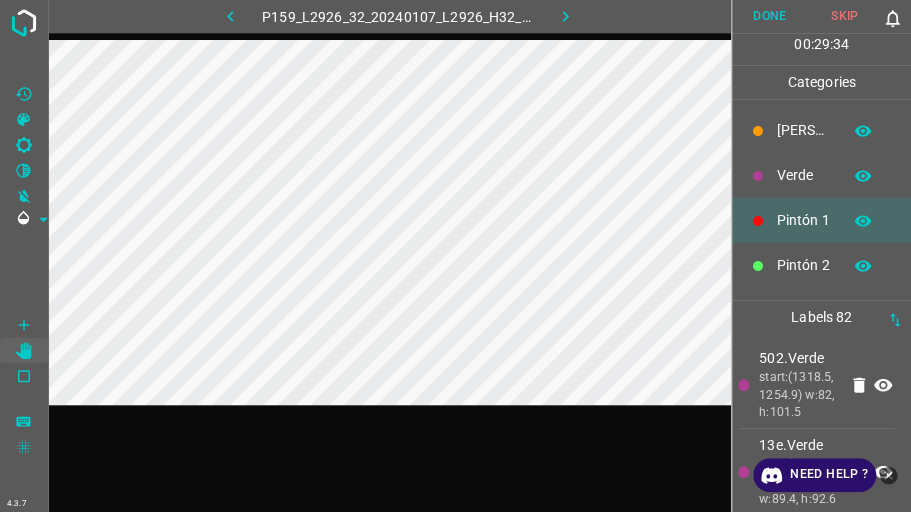 click on "Verde" at bounding box center [804, 175] 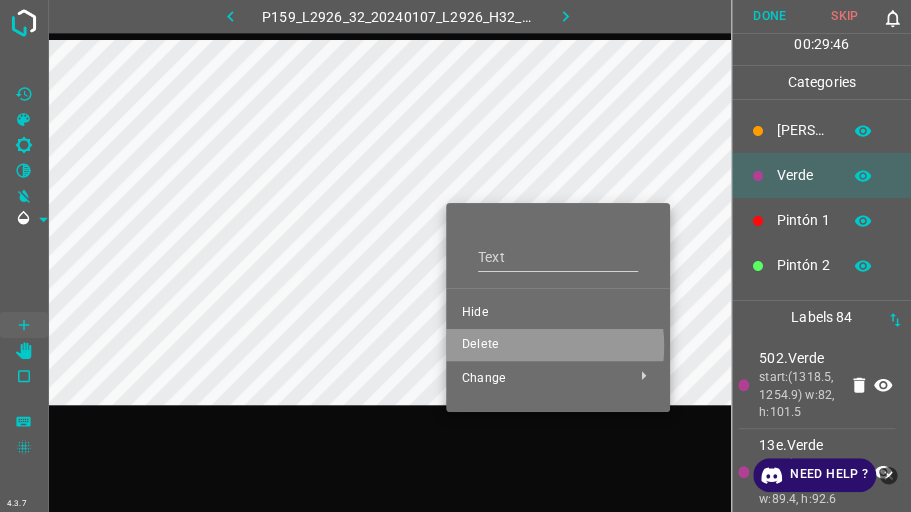 click on "Delete" at bounding box center [558, 345] 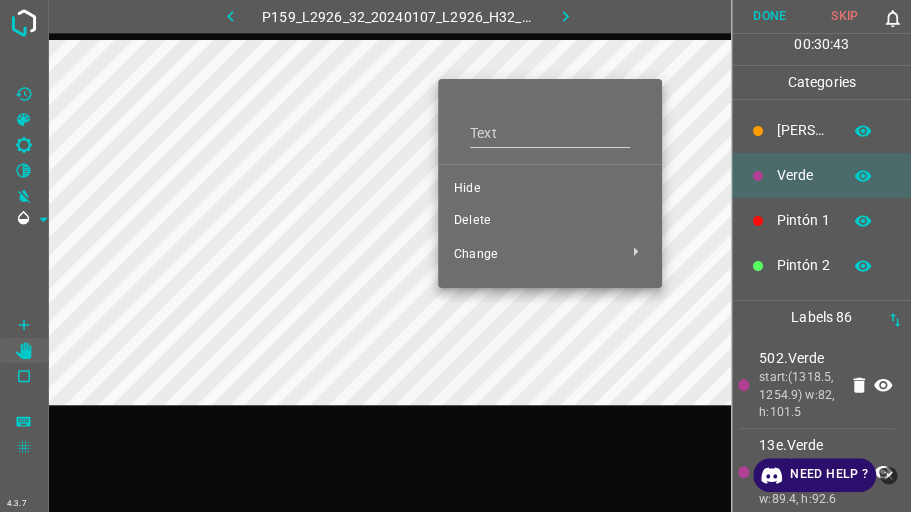 click on "Hide" at bounding box center [550, 189] 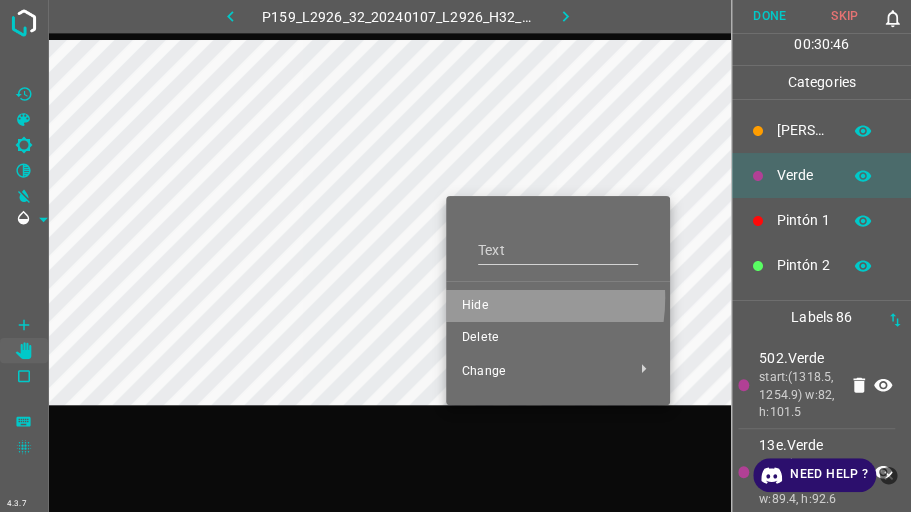 click on "Hide" at bounding box center [558, 306] 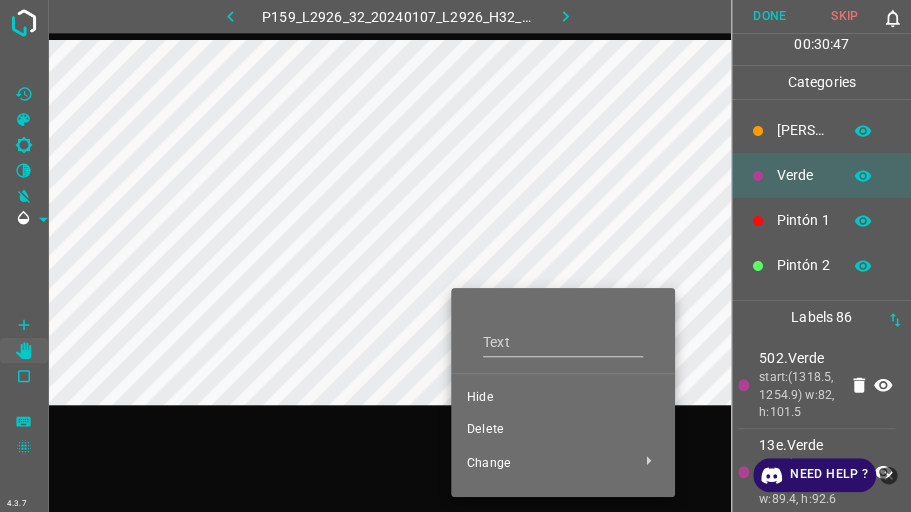 click on "Hide" at bounding box center (563, 398) 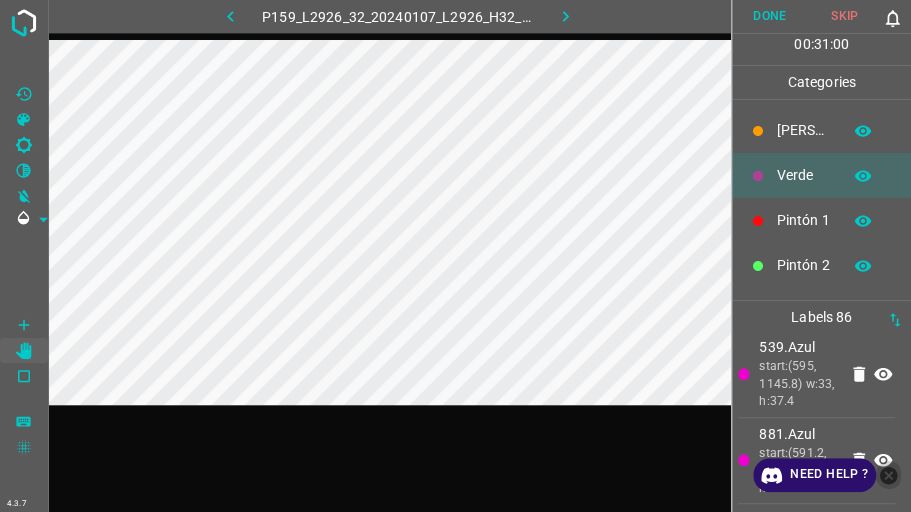 click 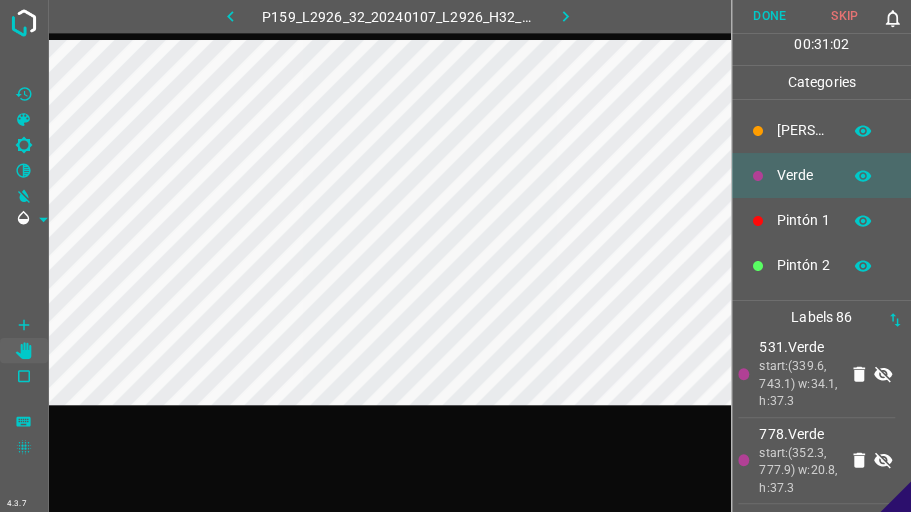 scroll, scrollTop: 8563, scrollLeft: 0, axis: vertical 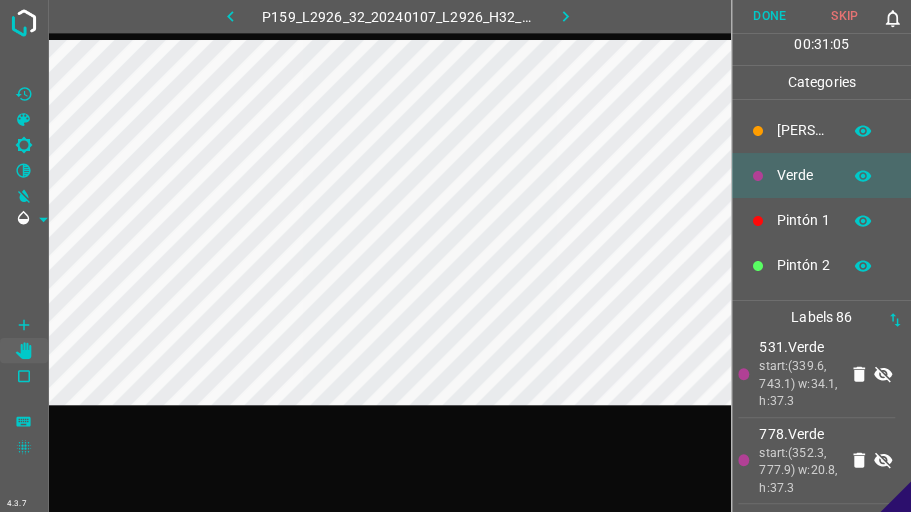 click 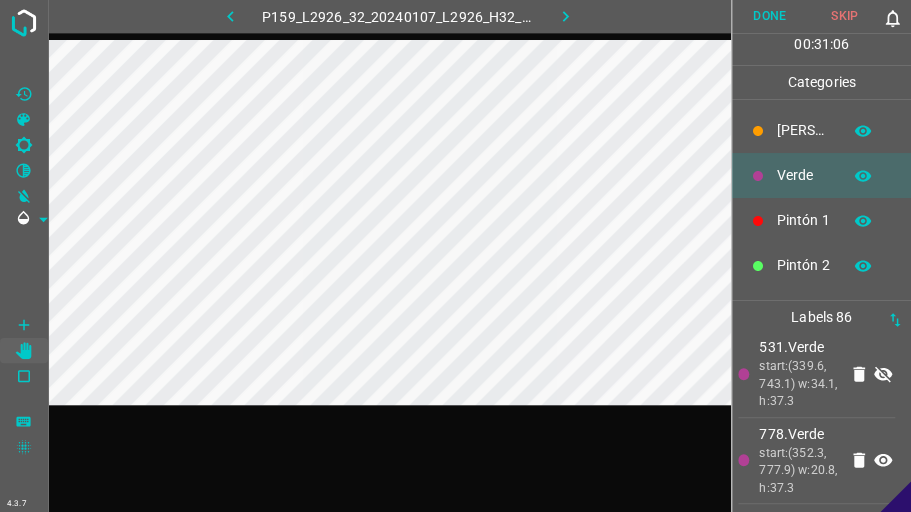 click 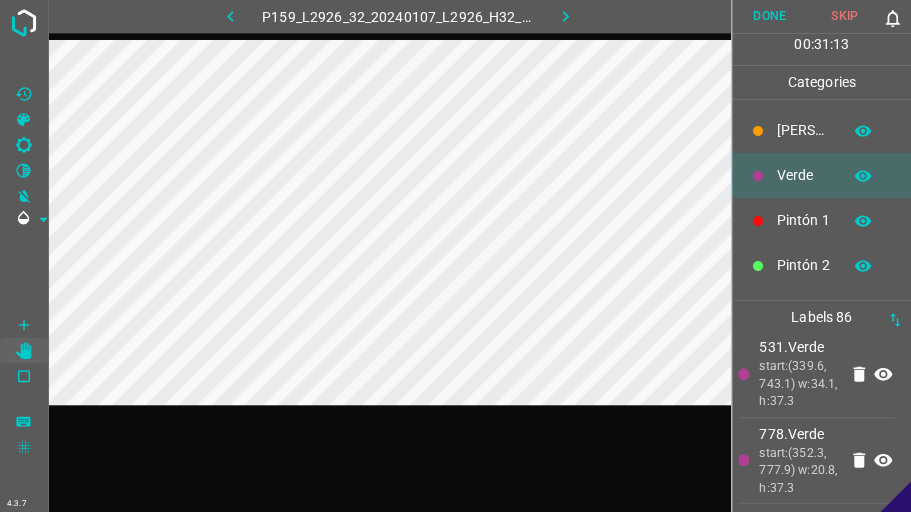 scroll, scrollTop: 8118, scrollLeft: 0, axis: vertical 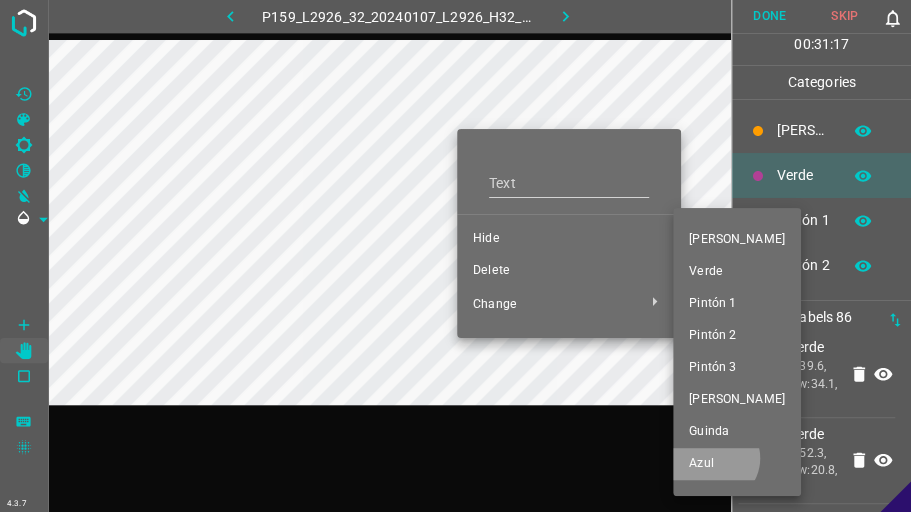 click on "Azul" at bounding box center (737, 464) 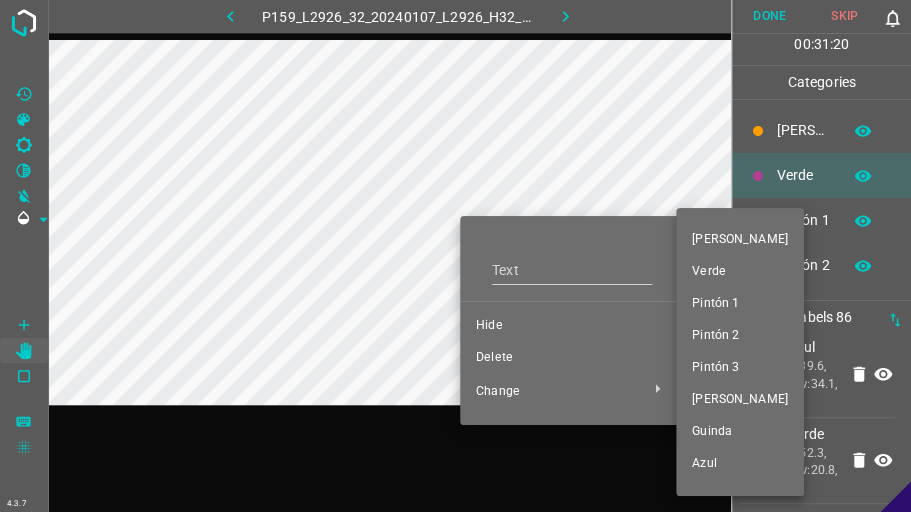 click on "Guinda" at bounding box center (740, 432) 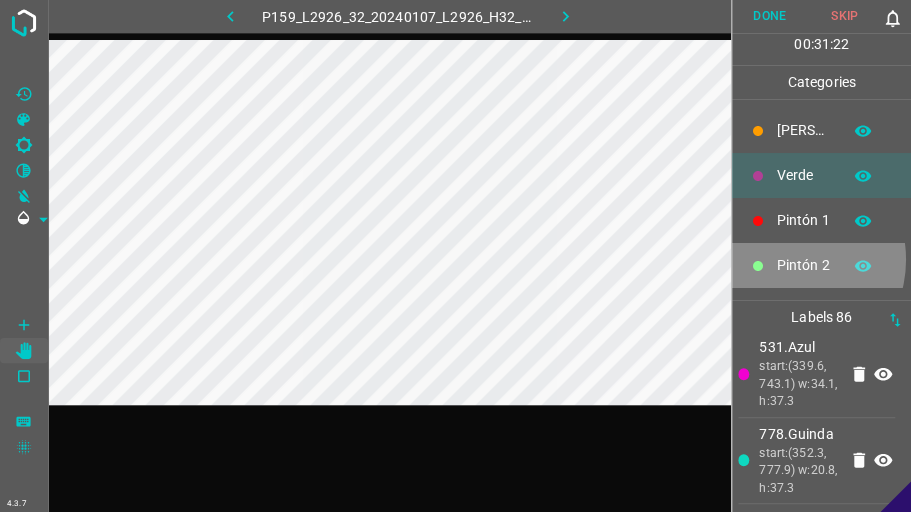 click on "Pintón 2" at bounding box center [804, 265] 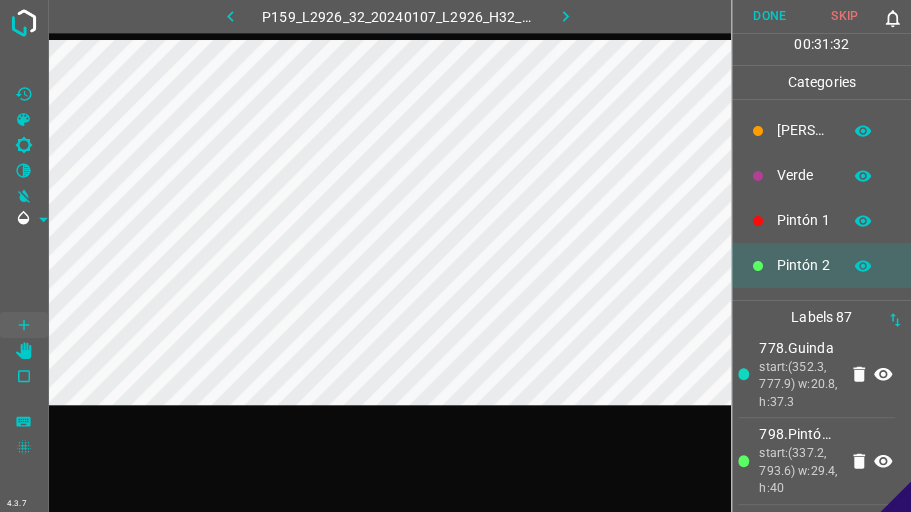 scroll, scrollTop: 176, scrollLeft: 0, axis: vertical 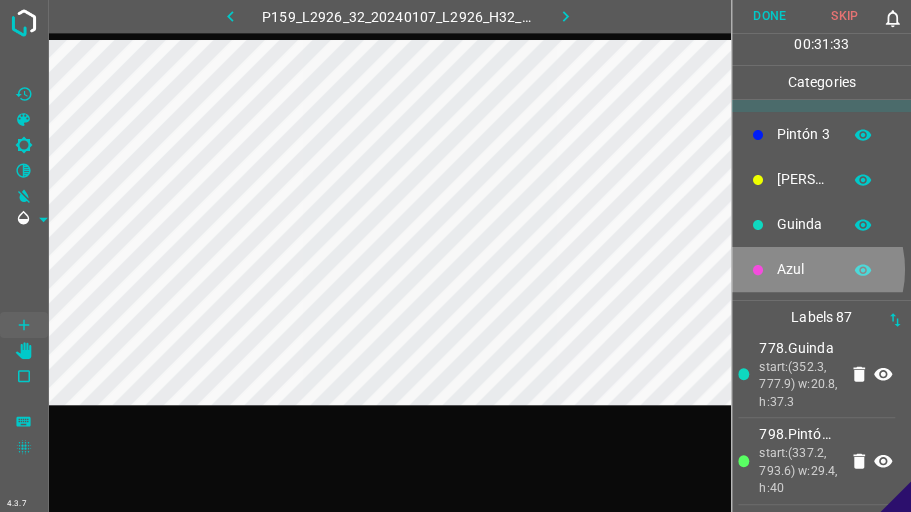 click on "Azul" at bounding box center [804, 269] 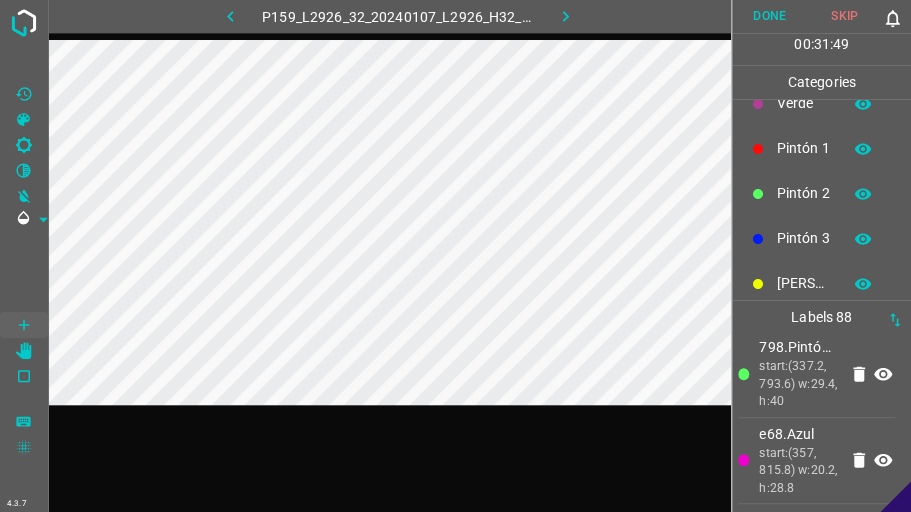 scroll, scrollTop: 0, scrollLeft: 0, axis: both 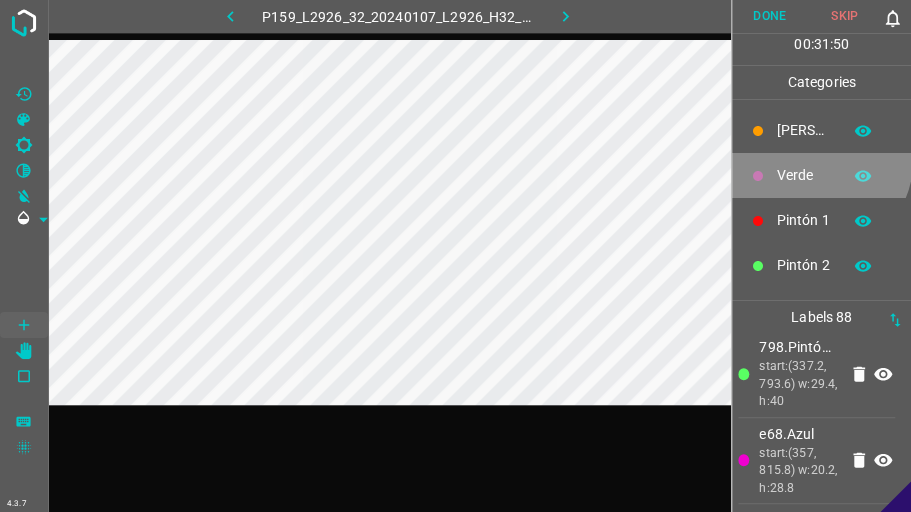 click on "Verde" at bounding box center (821, 175) 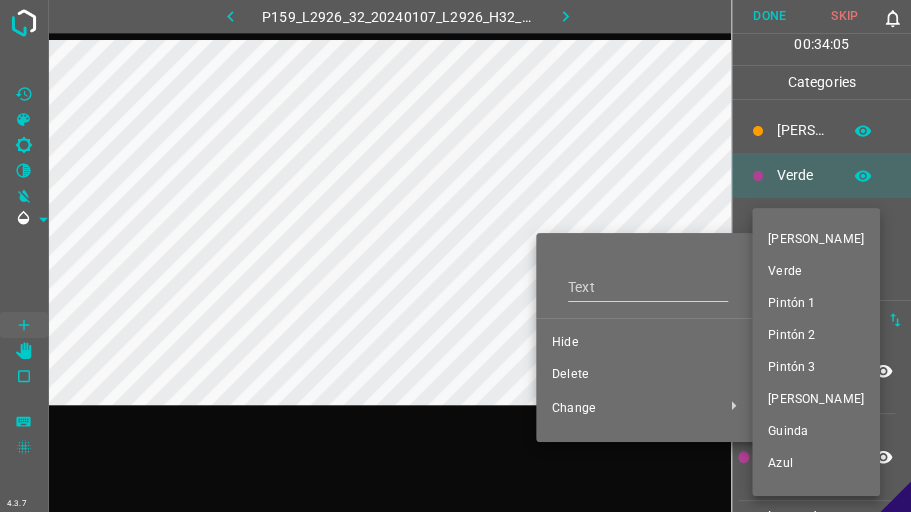 click at bounding box center (455, 256) 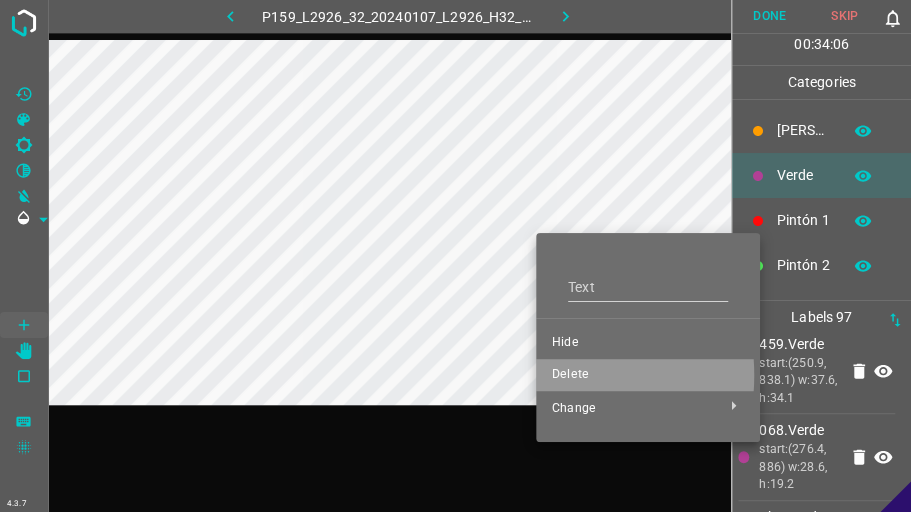 click on "Delete" at bounding box center (648, 375) 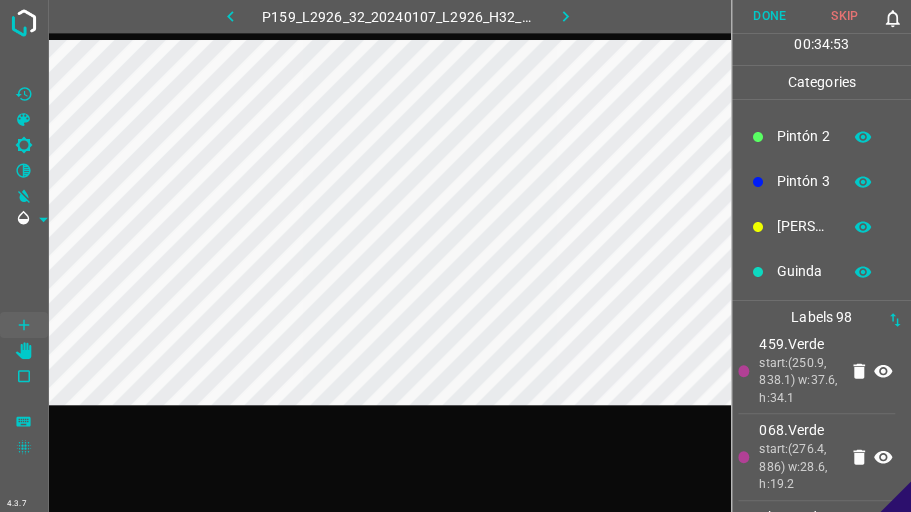 scroll, scrollTop: 176, scrollLeft: 0, axis: vertical 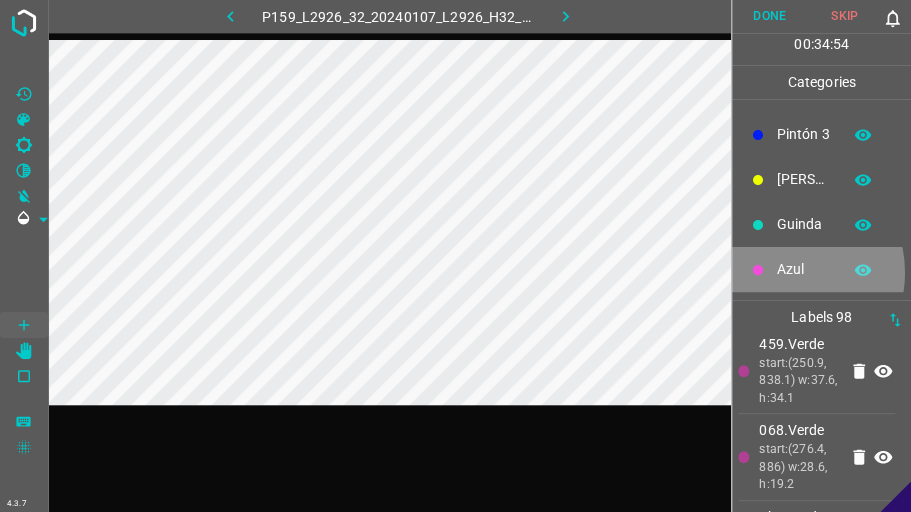 click on "Azul" at bounding box center [804, 269] 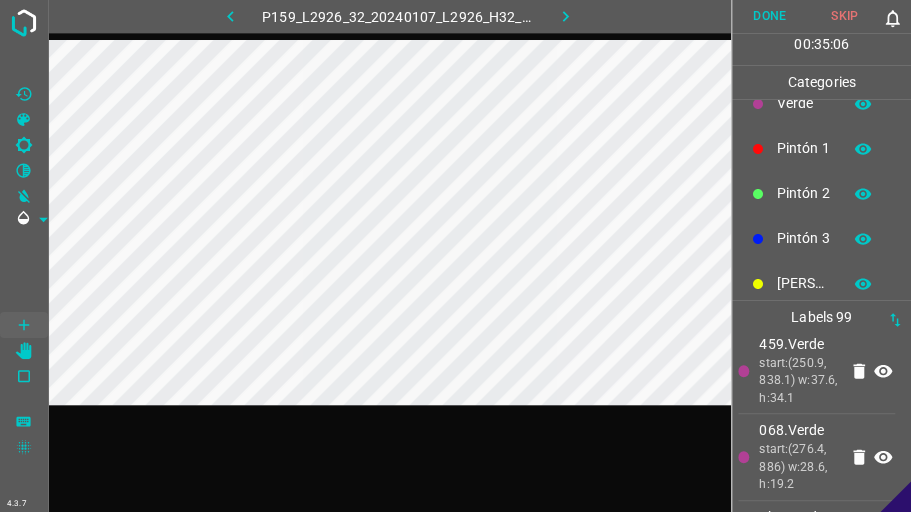 scroll, scrollTop: 0, scrollLeft: 0, axis: both 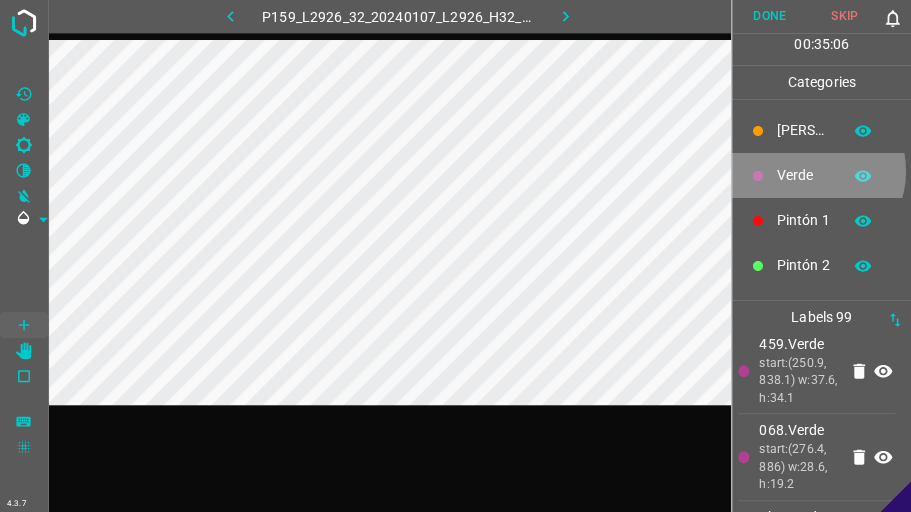 click on "Verde" at bounding box center [804, 175] 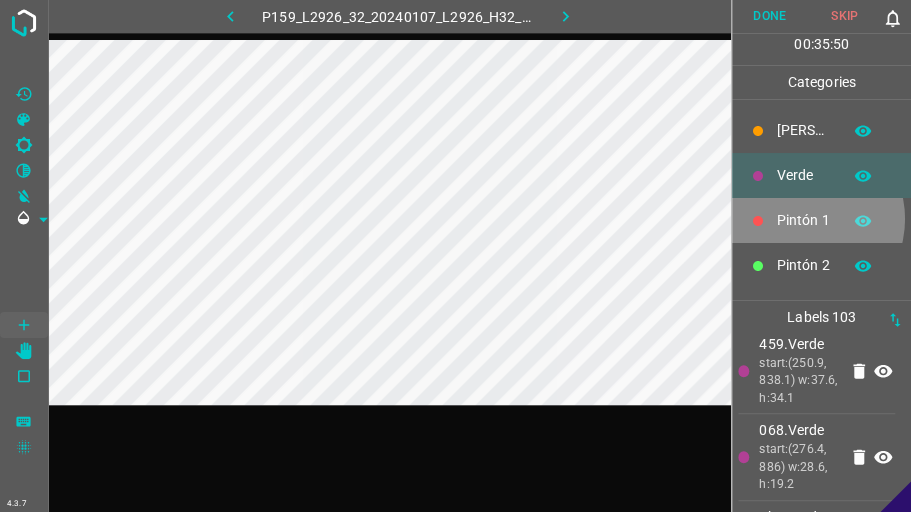 click on "Pintón 1" at bounding box center (804, 220) 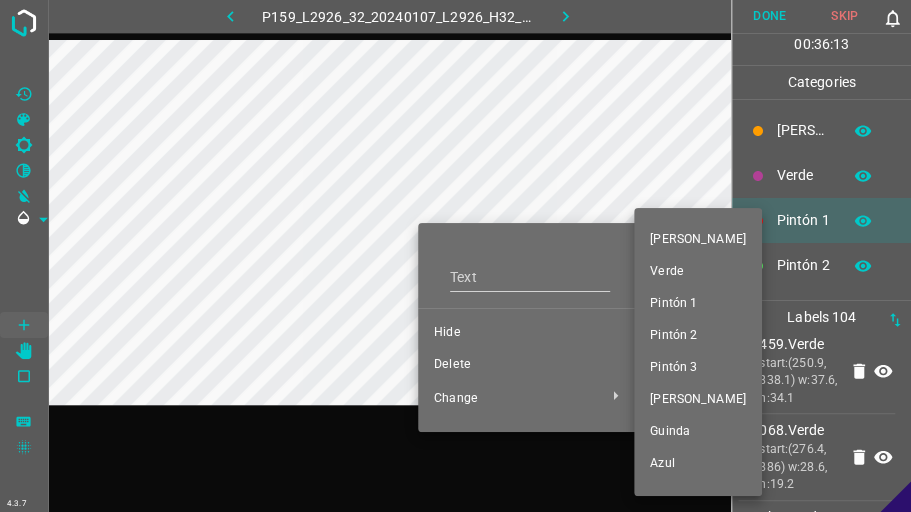 click at bounding box center [455, 256] 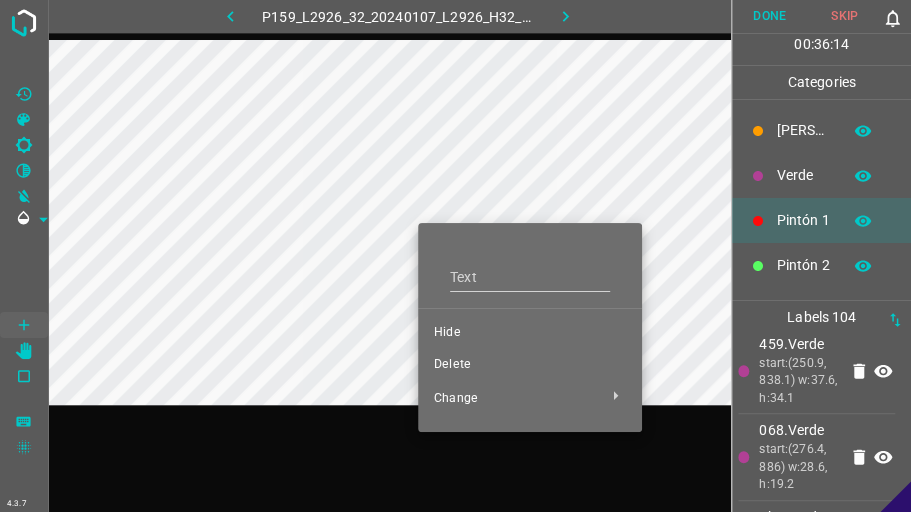 click on "Hide" at bounding box center [530, 333] 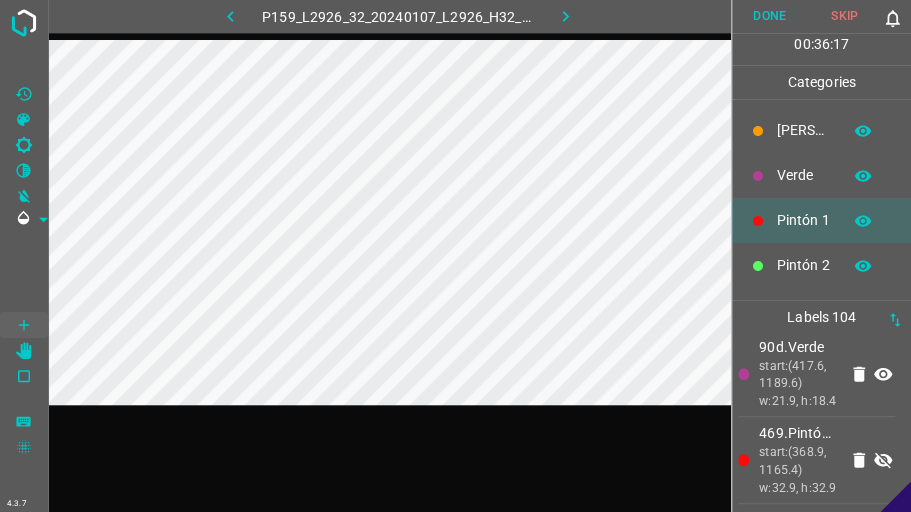scroll, scrollTop: 10307, scrollLeft: 0, axis: vertical 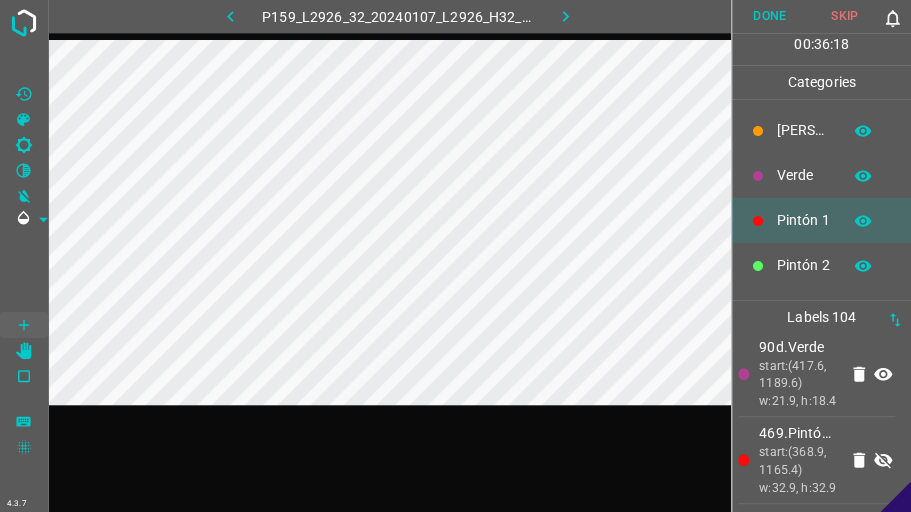 click 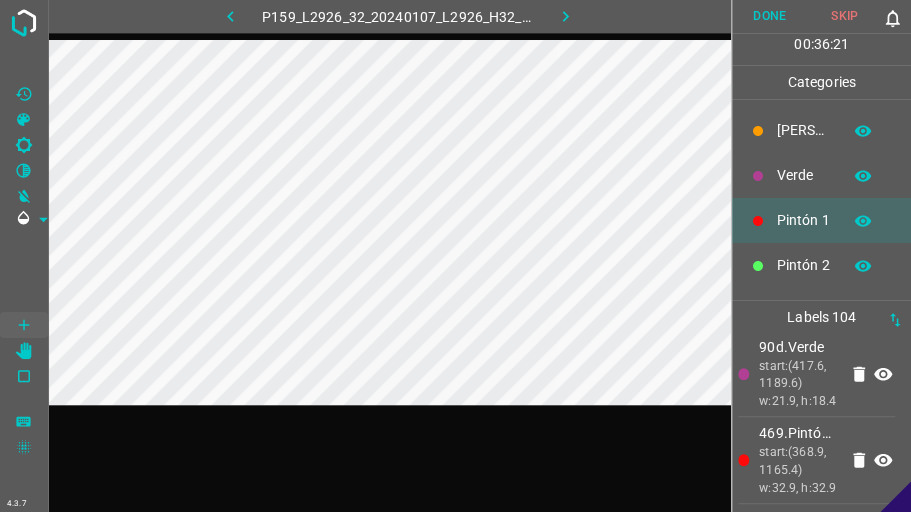 click on "Verde" at bounding box center [821, 175] 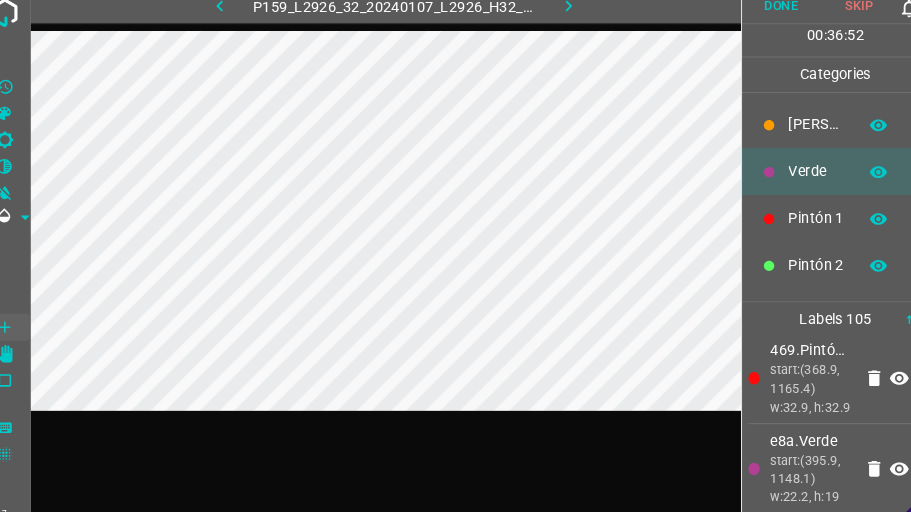 scroll, scrollTop: 0, scrollLeft: 0, axis: both 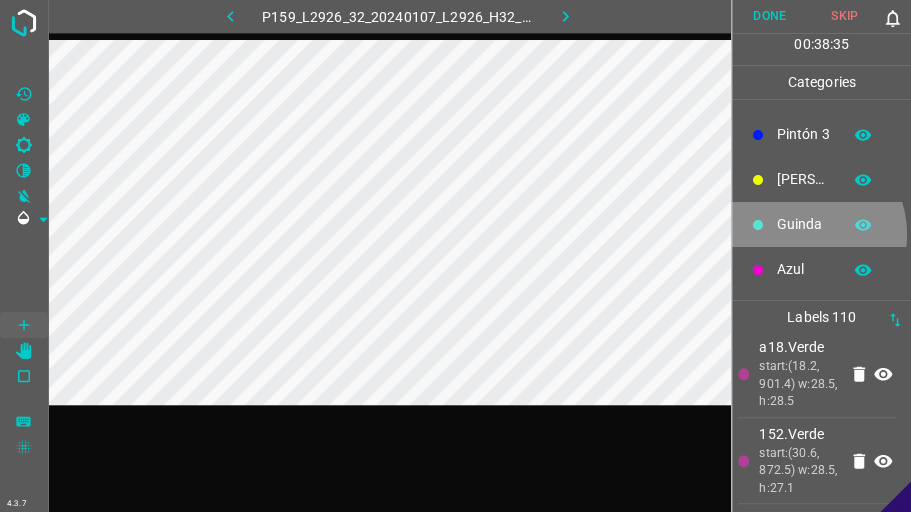 click on "Guinda" at bounding box center [804, 224] 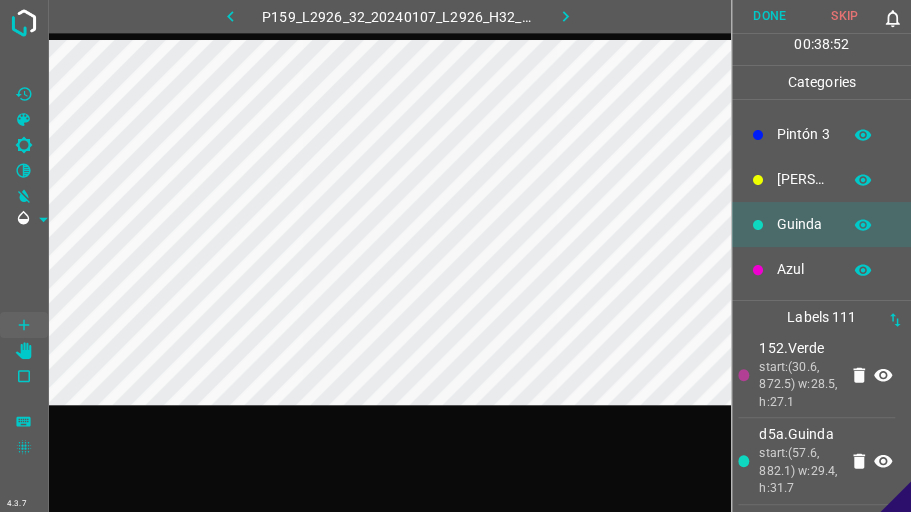 click on "Azul" at bounding box center (821, 269) 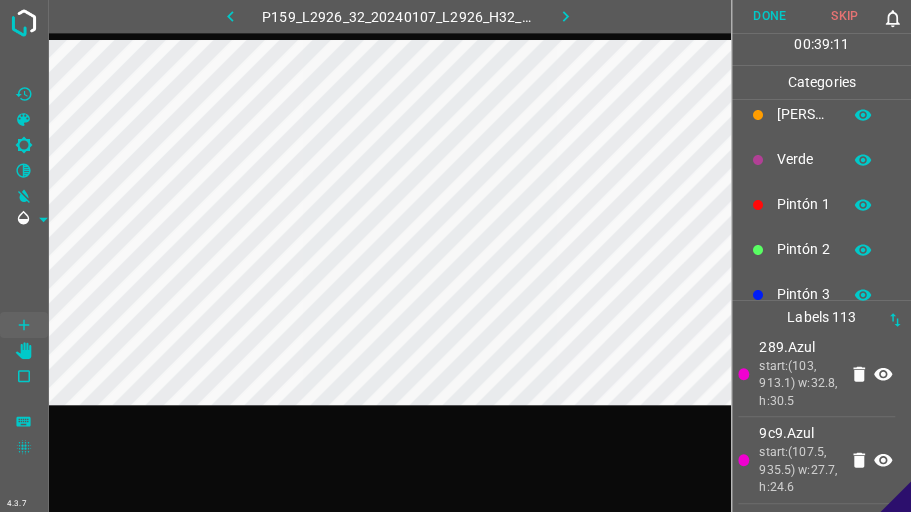 scroll, scrollTop: 0, scrollLeft: 0, axis: both 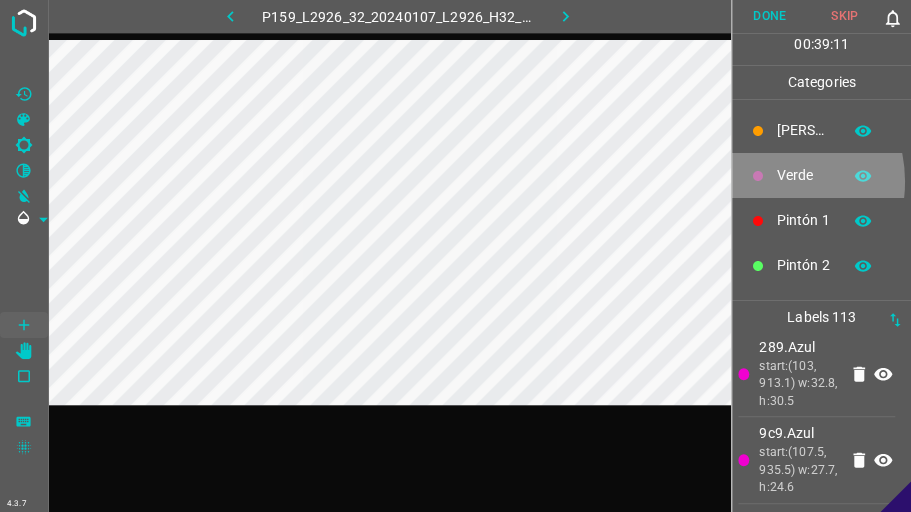 click 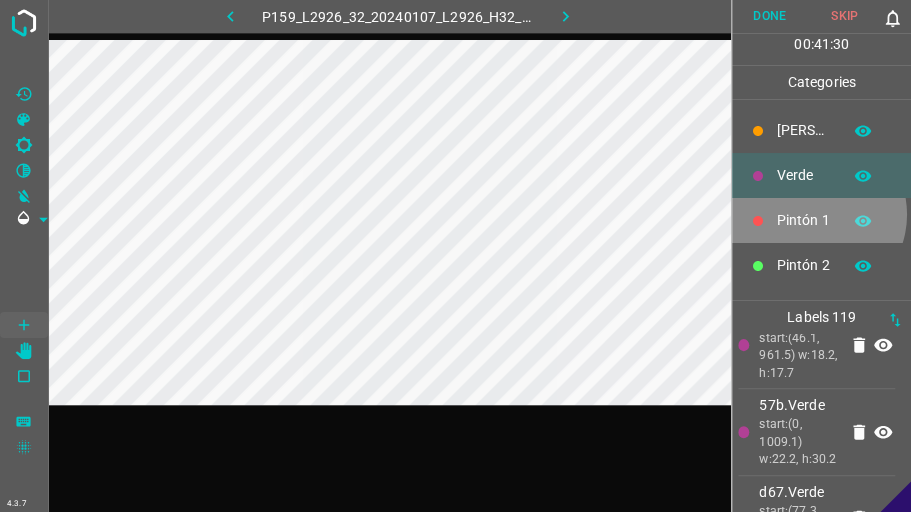 click on "Pintón 1" at bounding box center (804, 220) 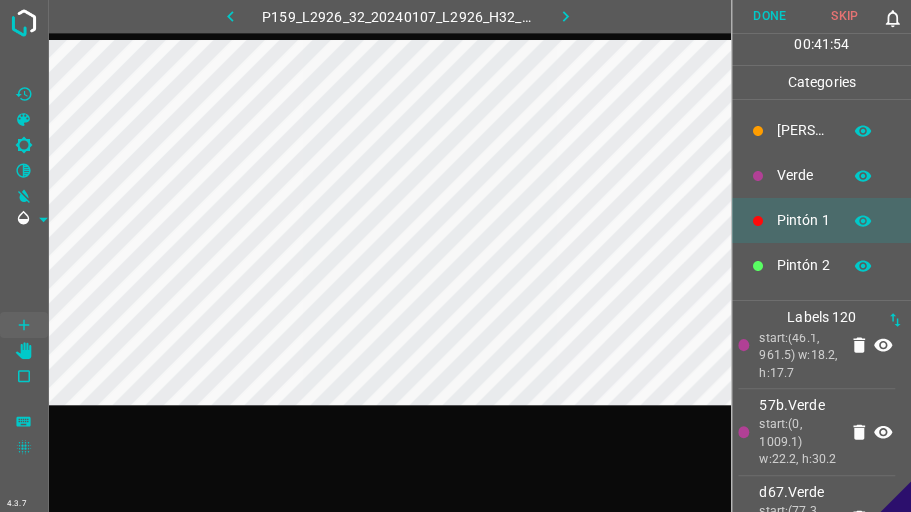 click on "Verde" at bounding box center [821, 175] 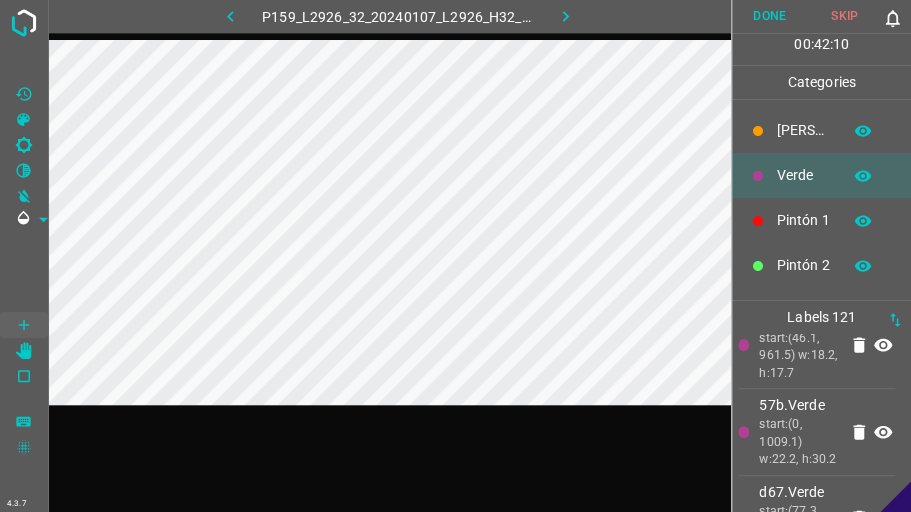 scroll, scrollTop: 176, scrollLeft: 0, axis: vertical 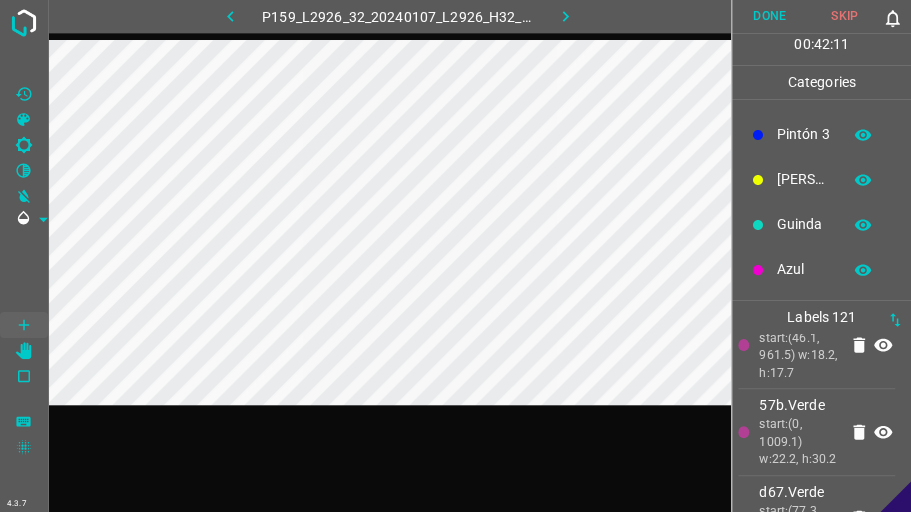 click on "Guinda" at bounding box center (804, 224) 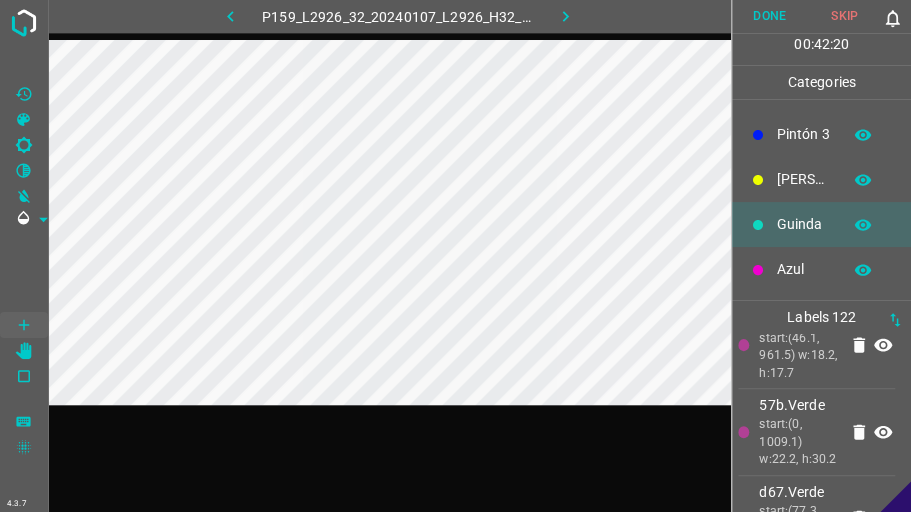 click on "Azul" at bounding box center [804, 269] 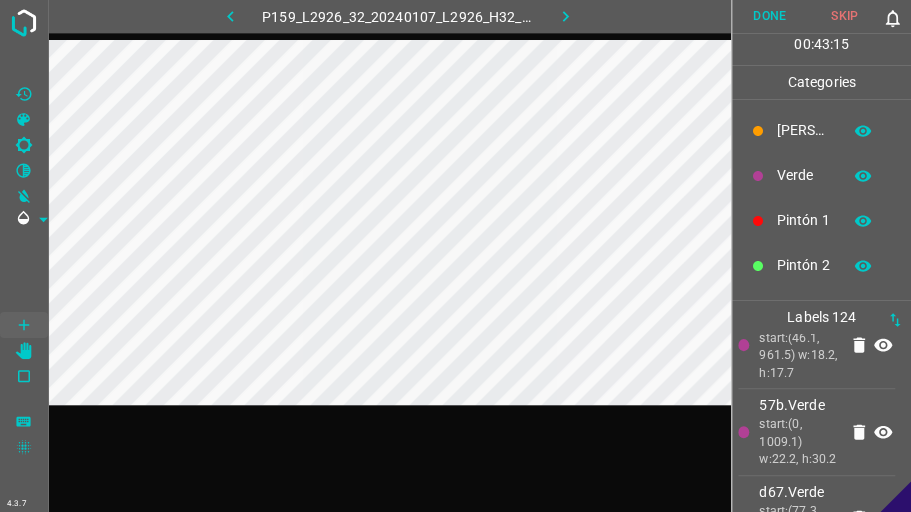 scroll, scrollTop: 0, scrollLeft: 0, axis: both 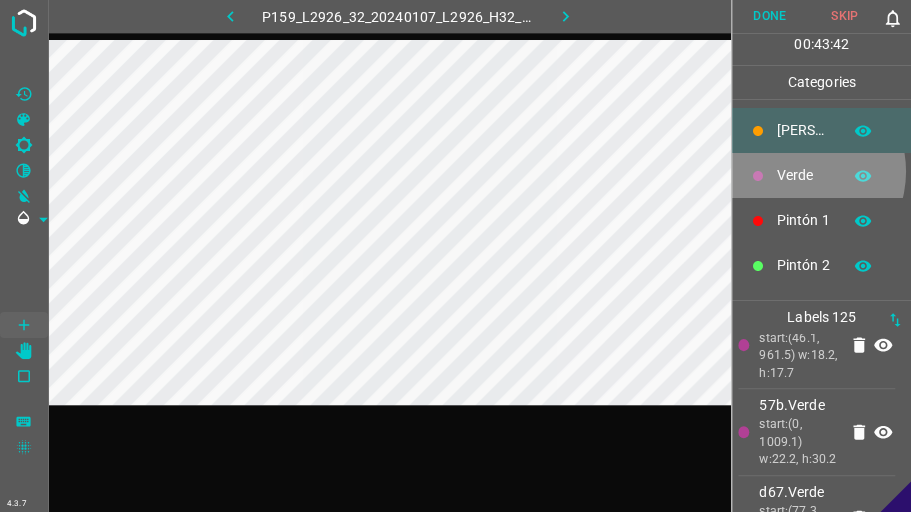 click on "Verde" at bounding box center [804, 175] 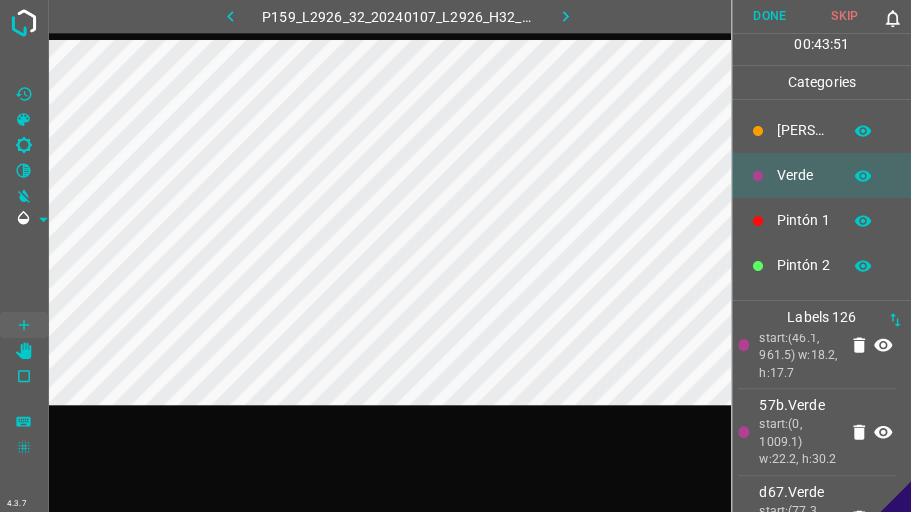 click on "[PERSON_NAME]" at bounding box center (821, 130) 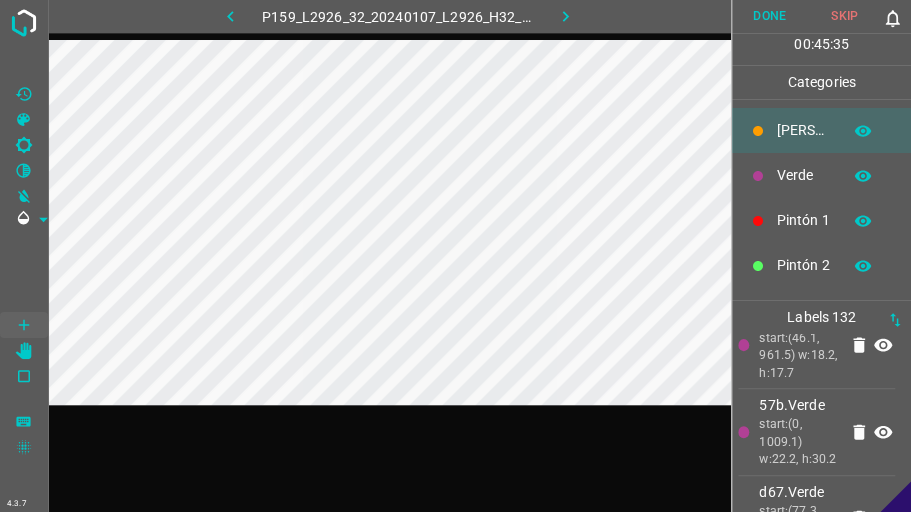 click on "Verde" at bounding box center (804, 175) 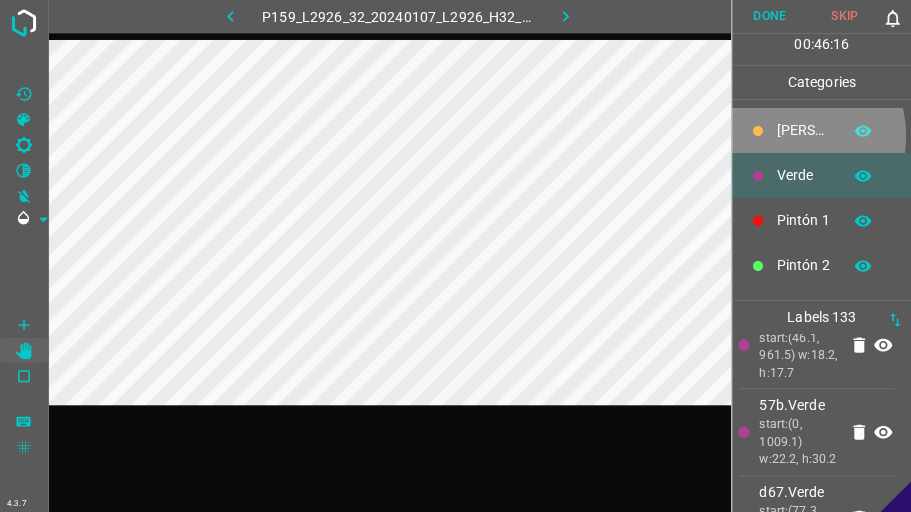 click on "[PERSON_NAME]" at bounding box center [804, 130] 